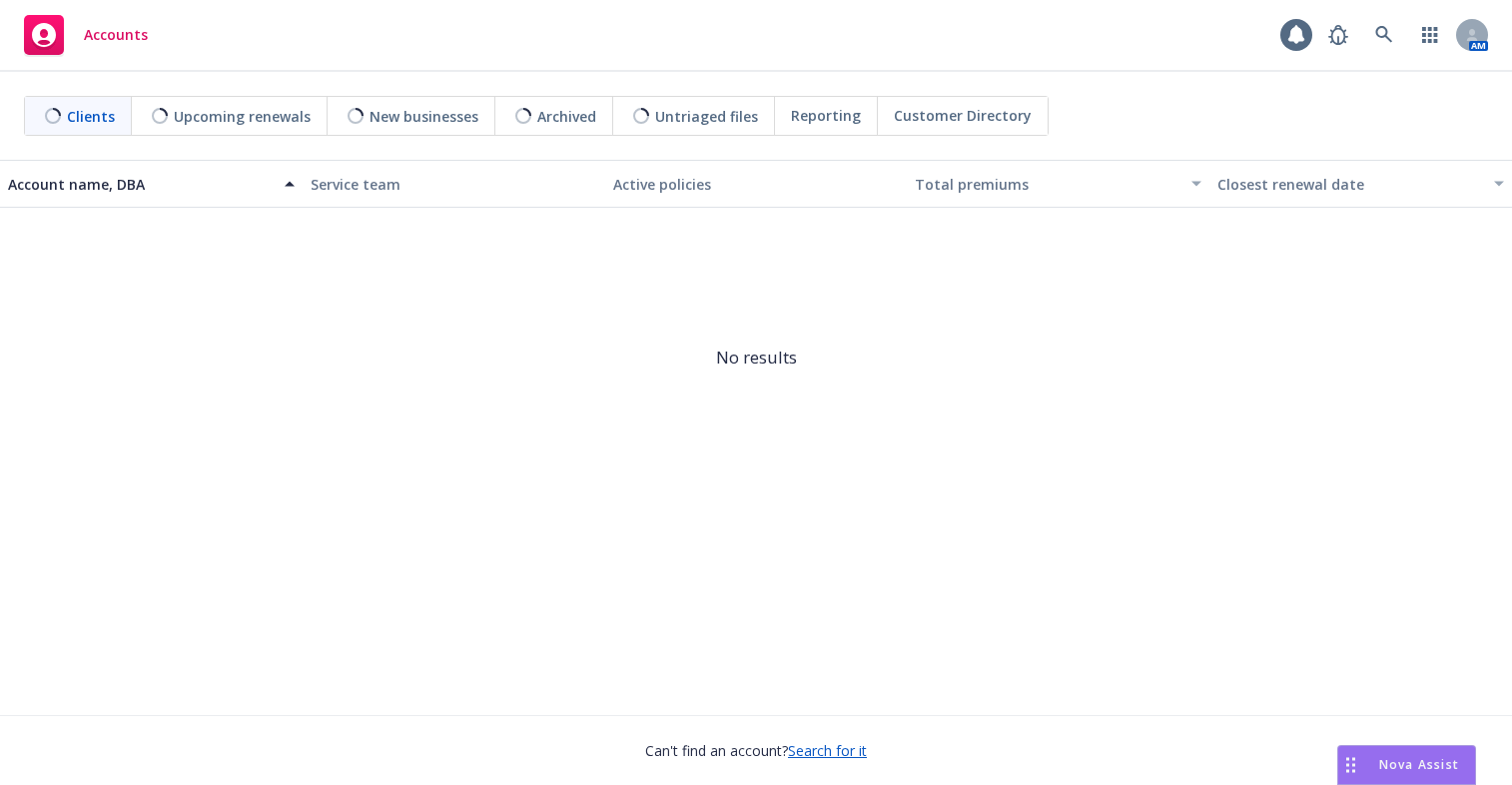 scroll, scrollTop: 0, scrollLeft: 0, axis: both 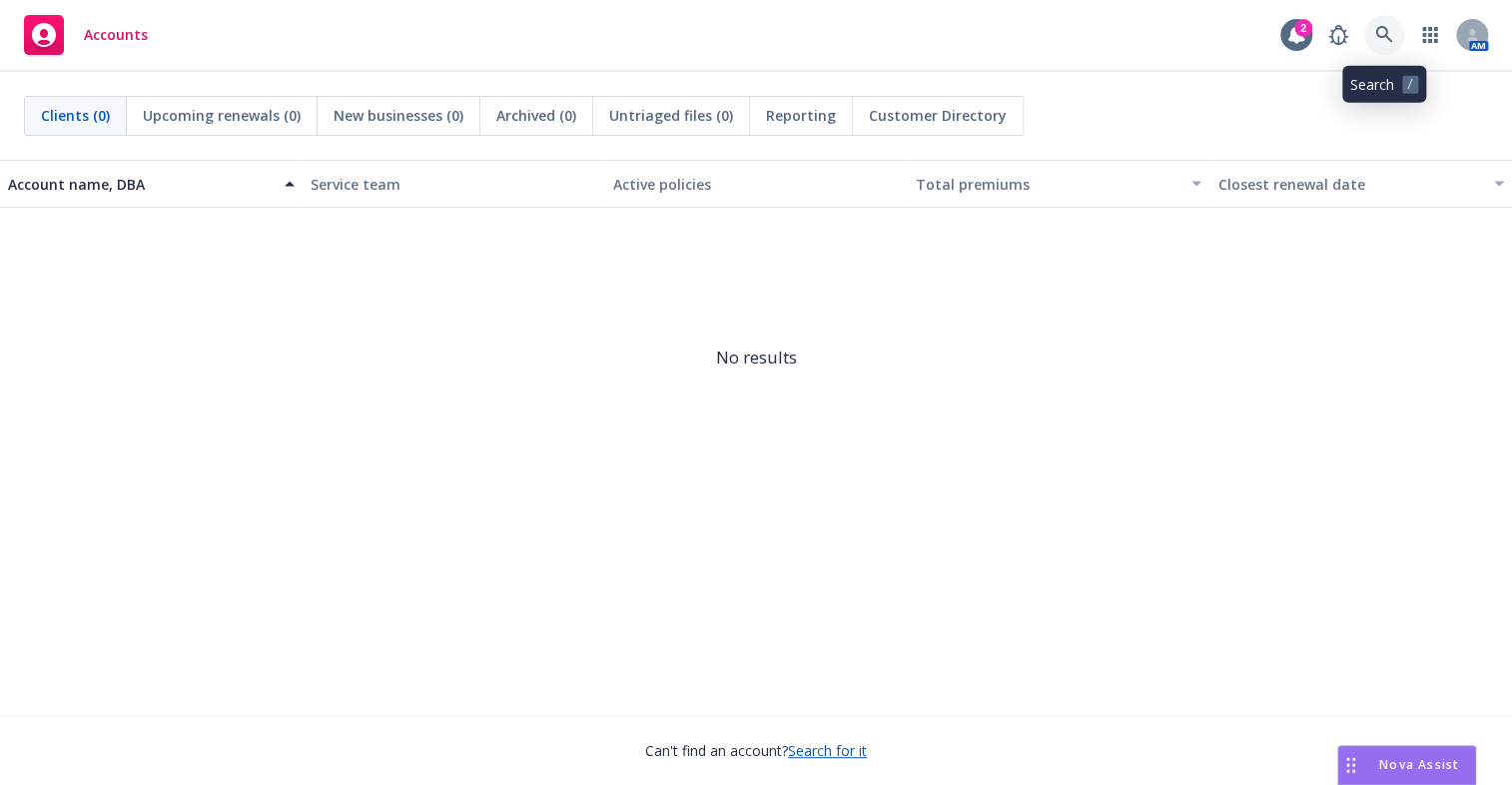 click 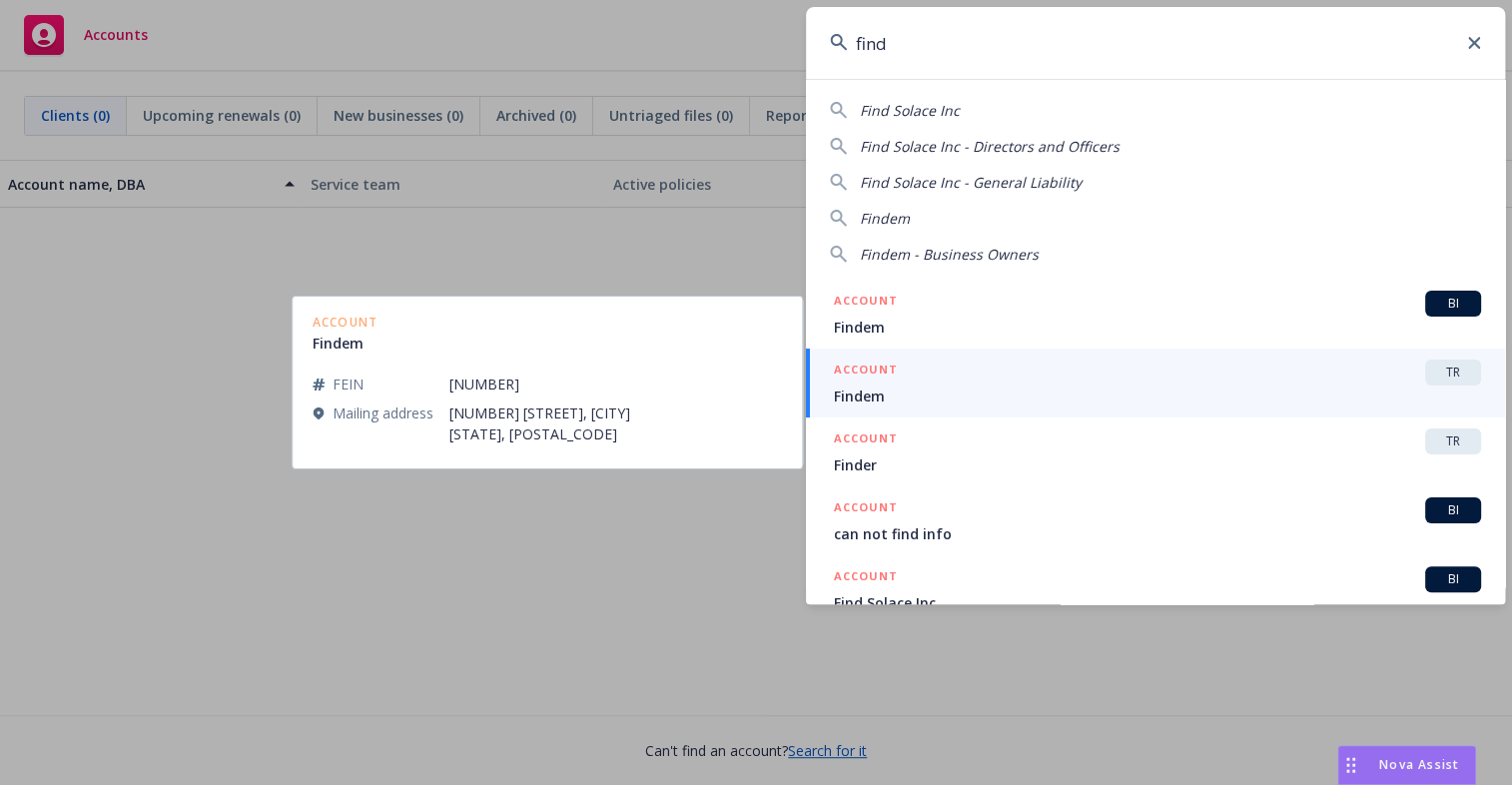 type on "find" 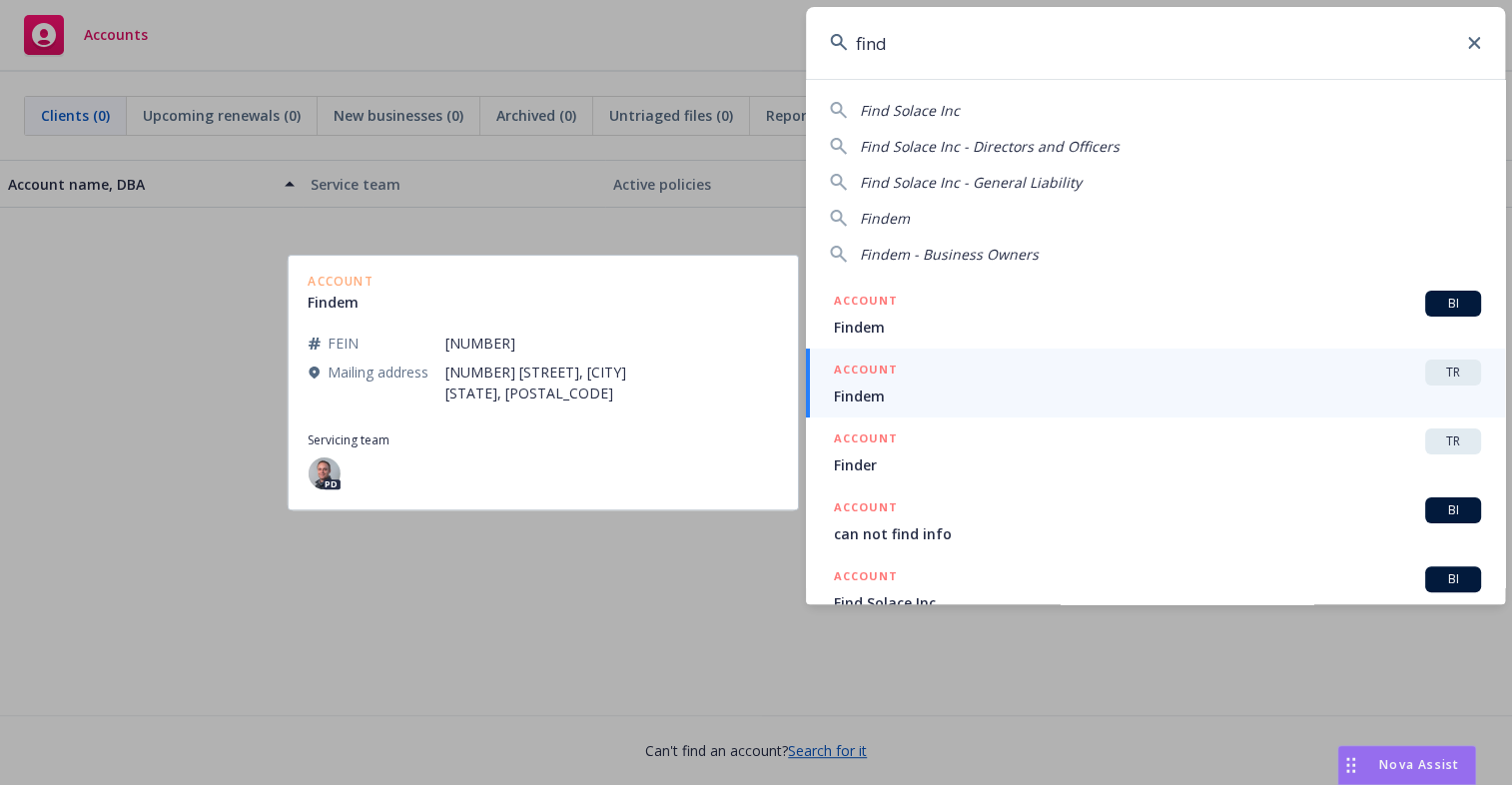 click on "Findem" at bounding box center (1157, 395) 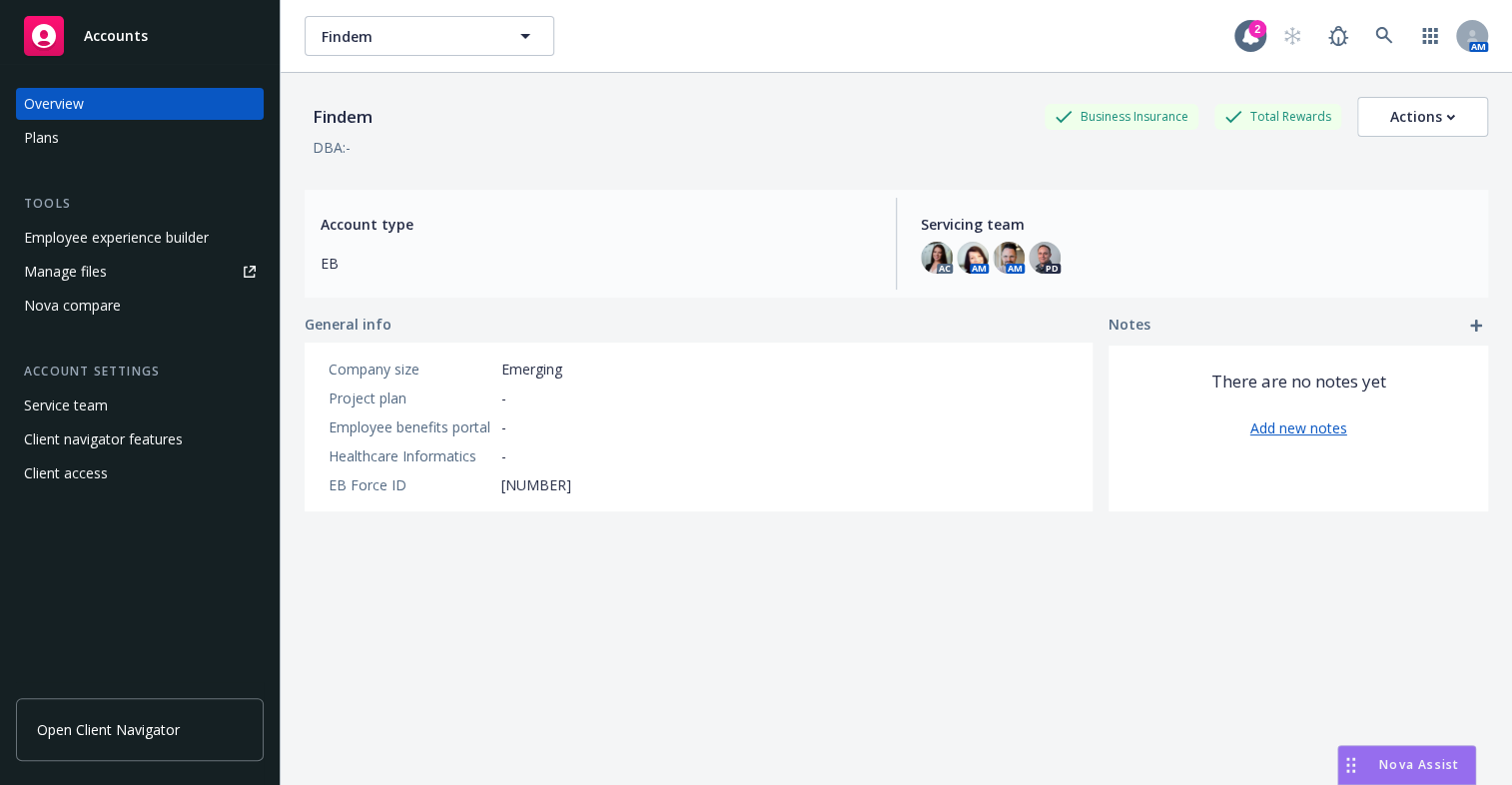 click on "Plans" at bounding box center [140, 138] 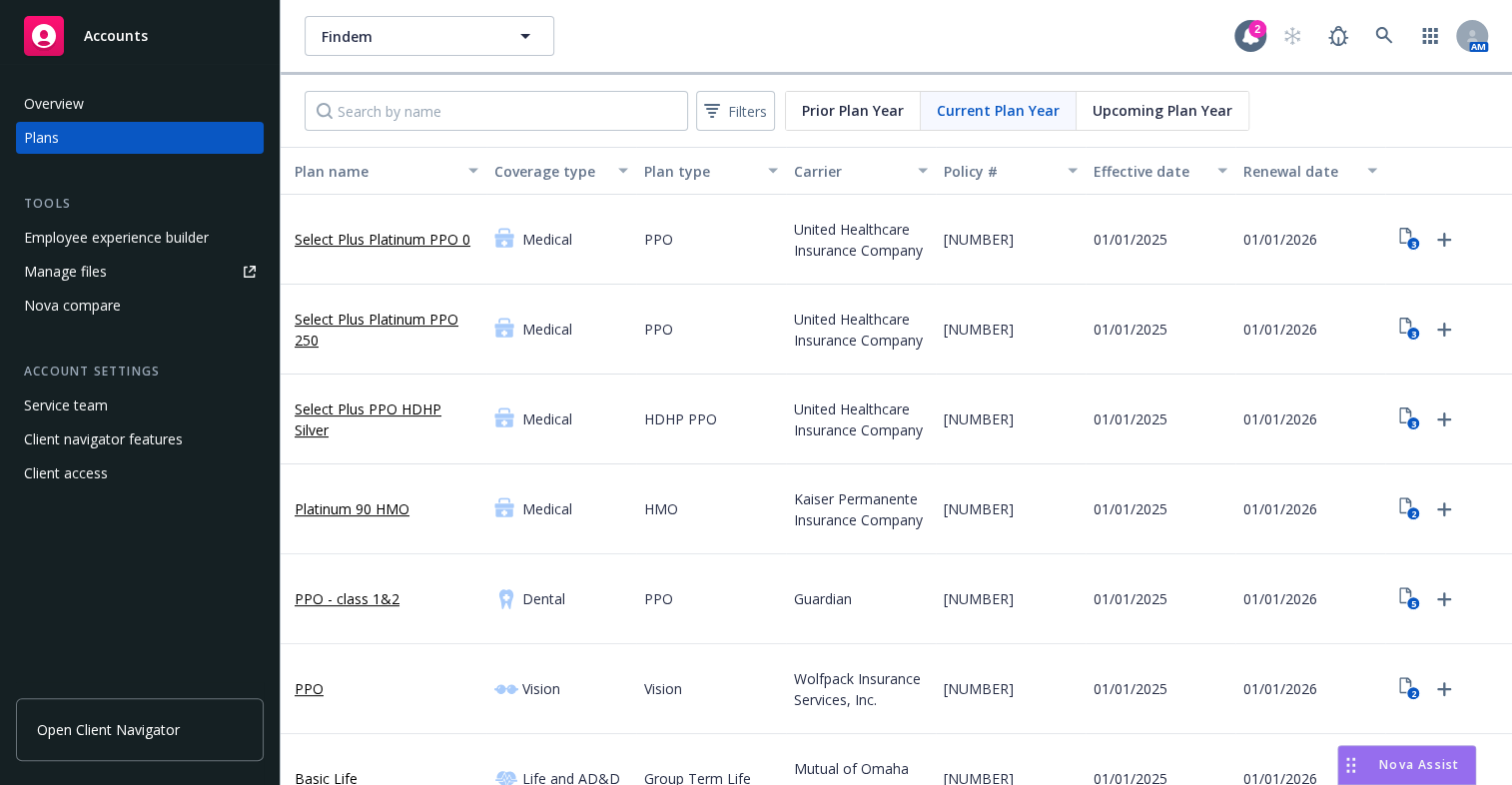 scroll, scrollTop: 0, scrollLeft: 112, axis: horizontal 